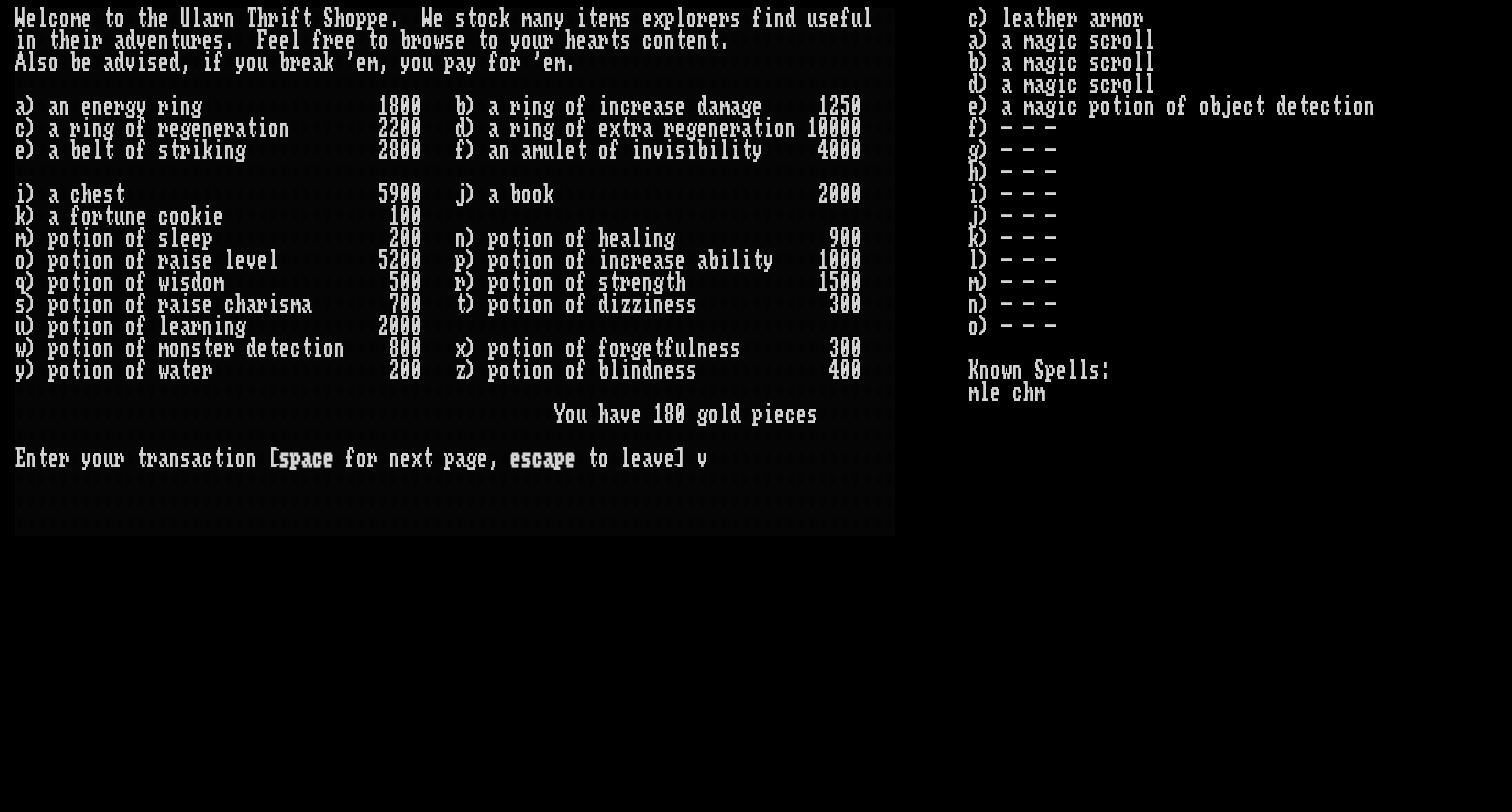 scroll, scrollTop: 0, scrollLeft: 0, axis: both 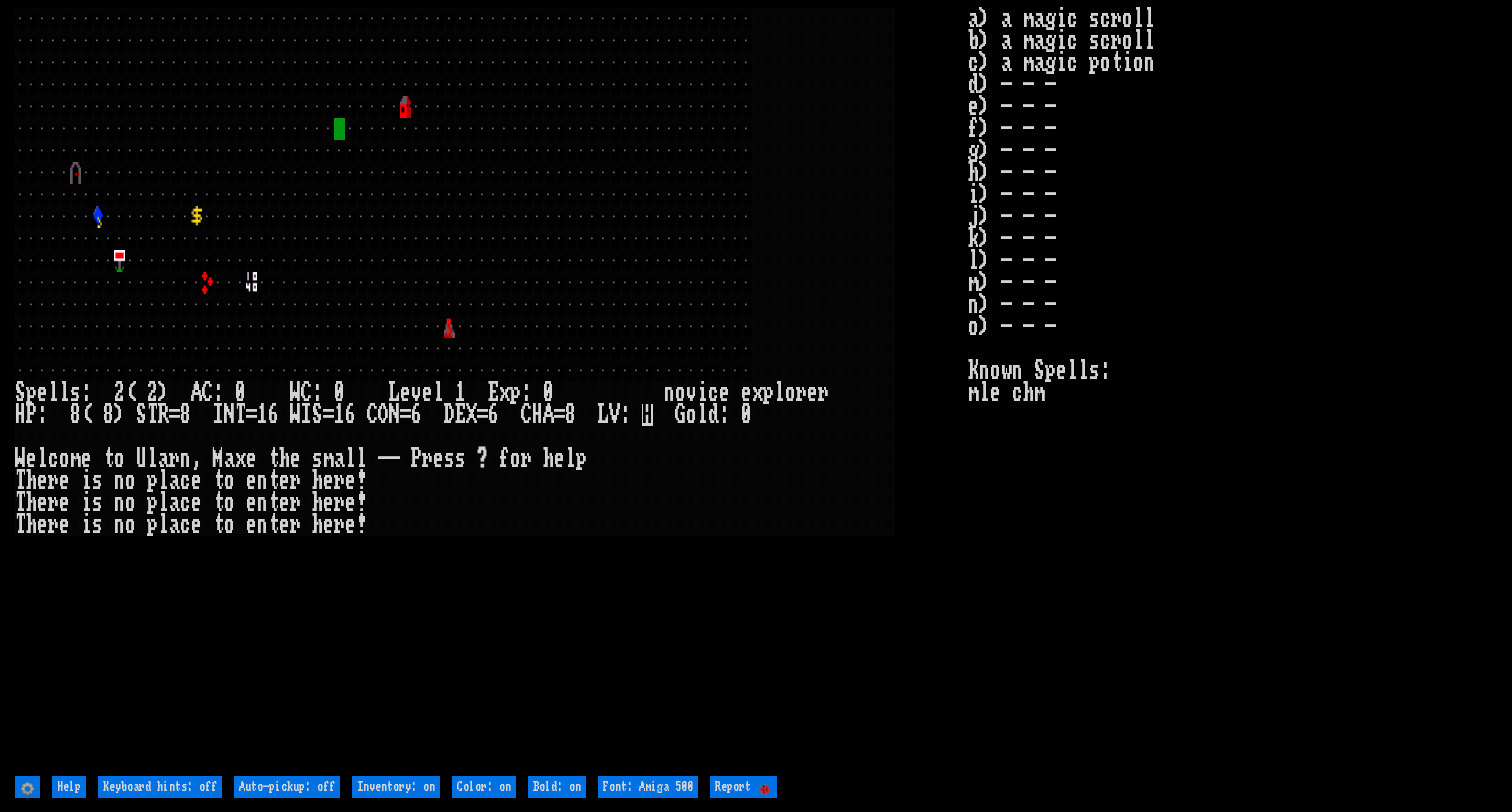 click at bounding box center (491, 389) 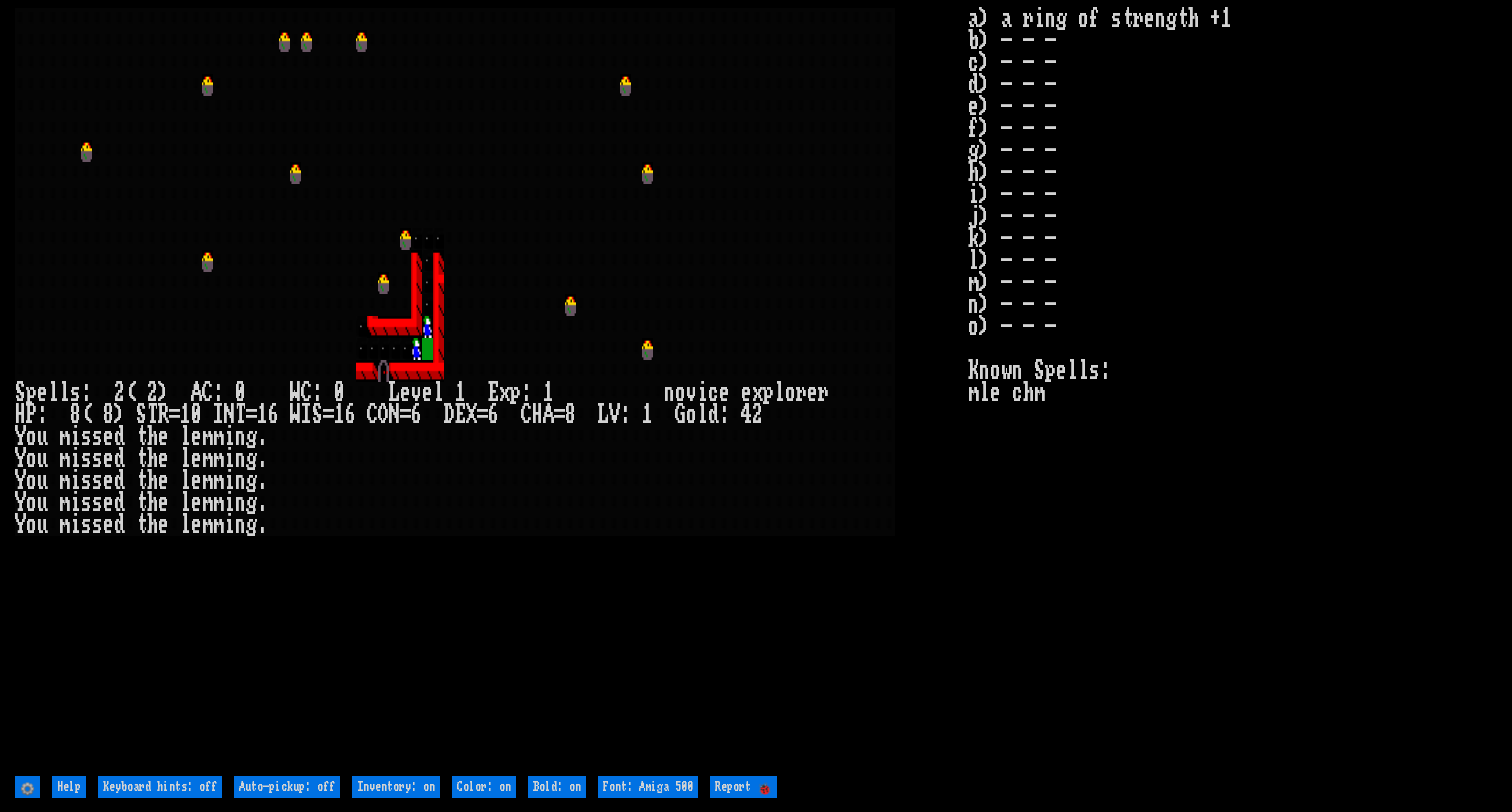 click at bounding box center (491, 389) 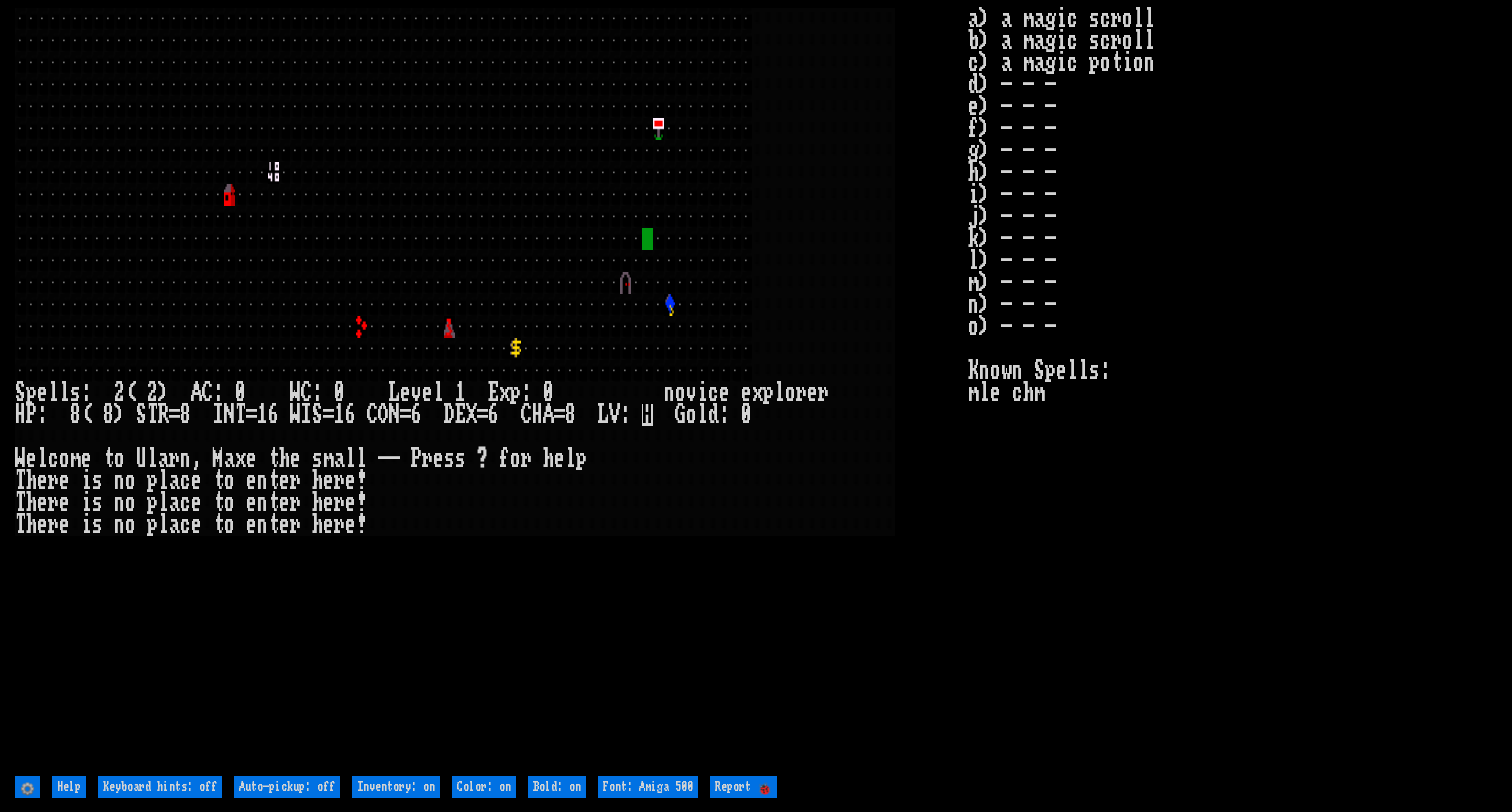 scroll, scrollTop: 0, scrollLeft: 0, axis: both 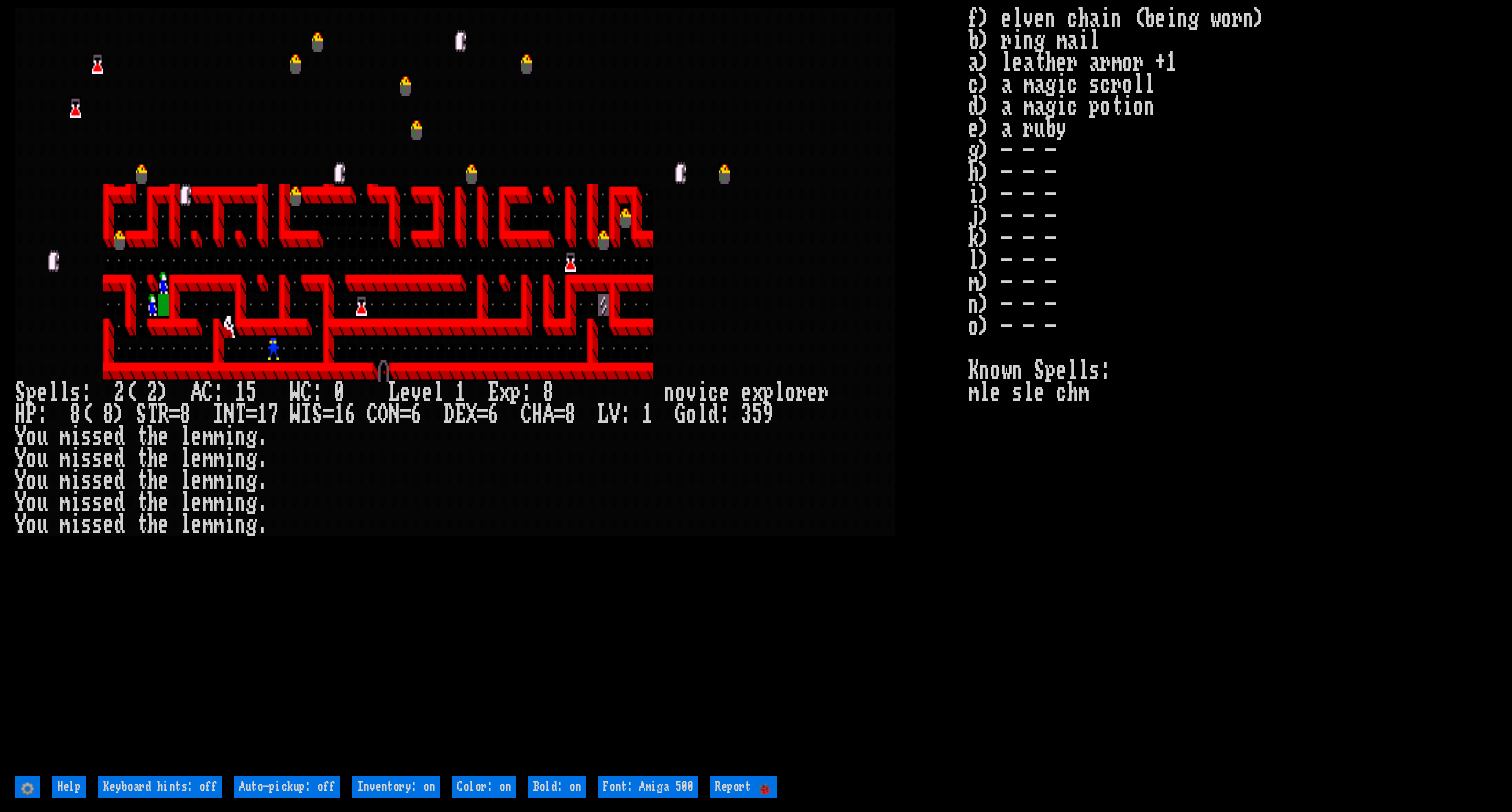 click at bounding box center (491, 389) 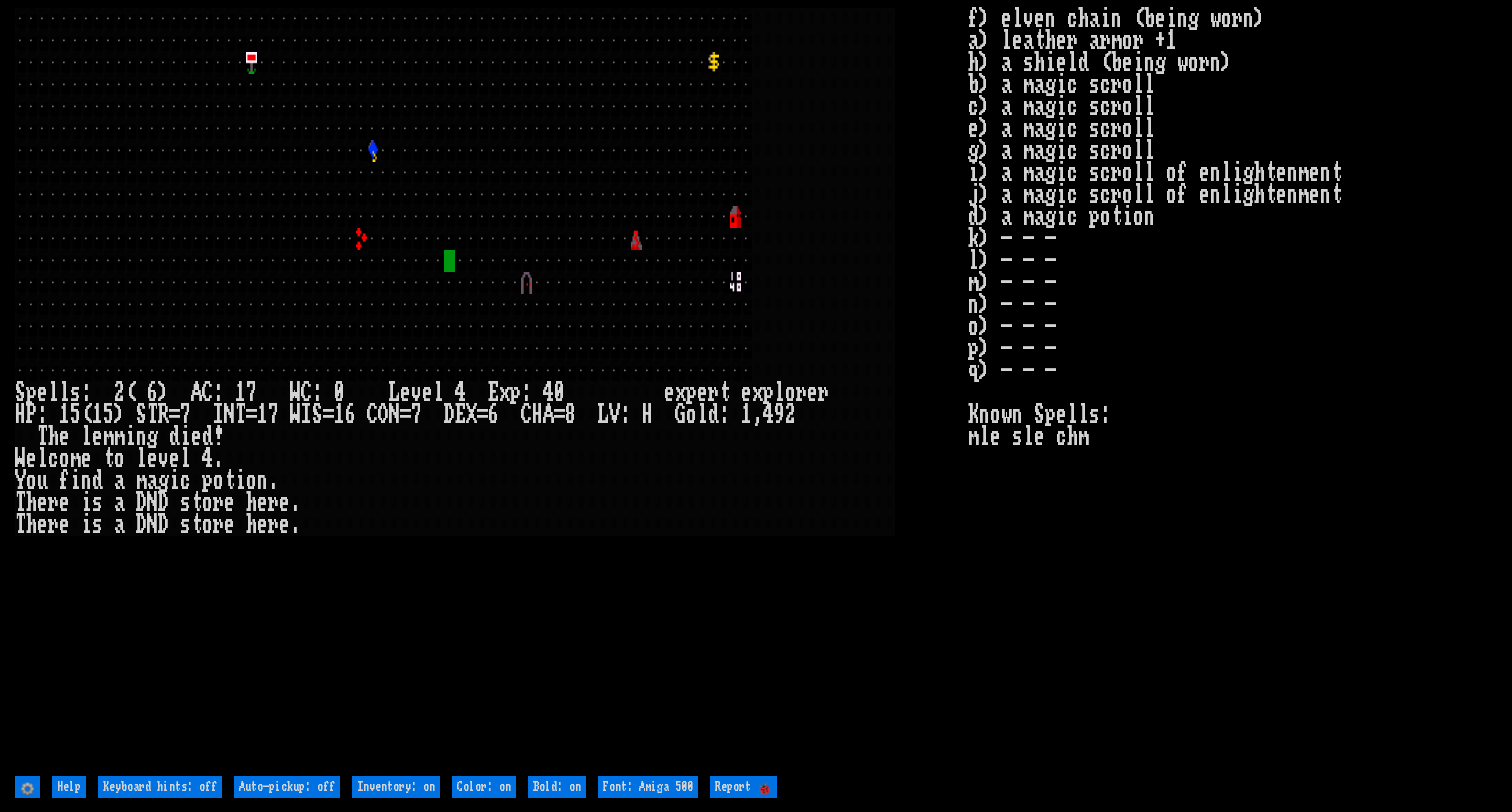 scroll, scrollTop: 0, scrollLeft: 0, axis: both 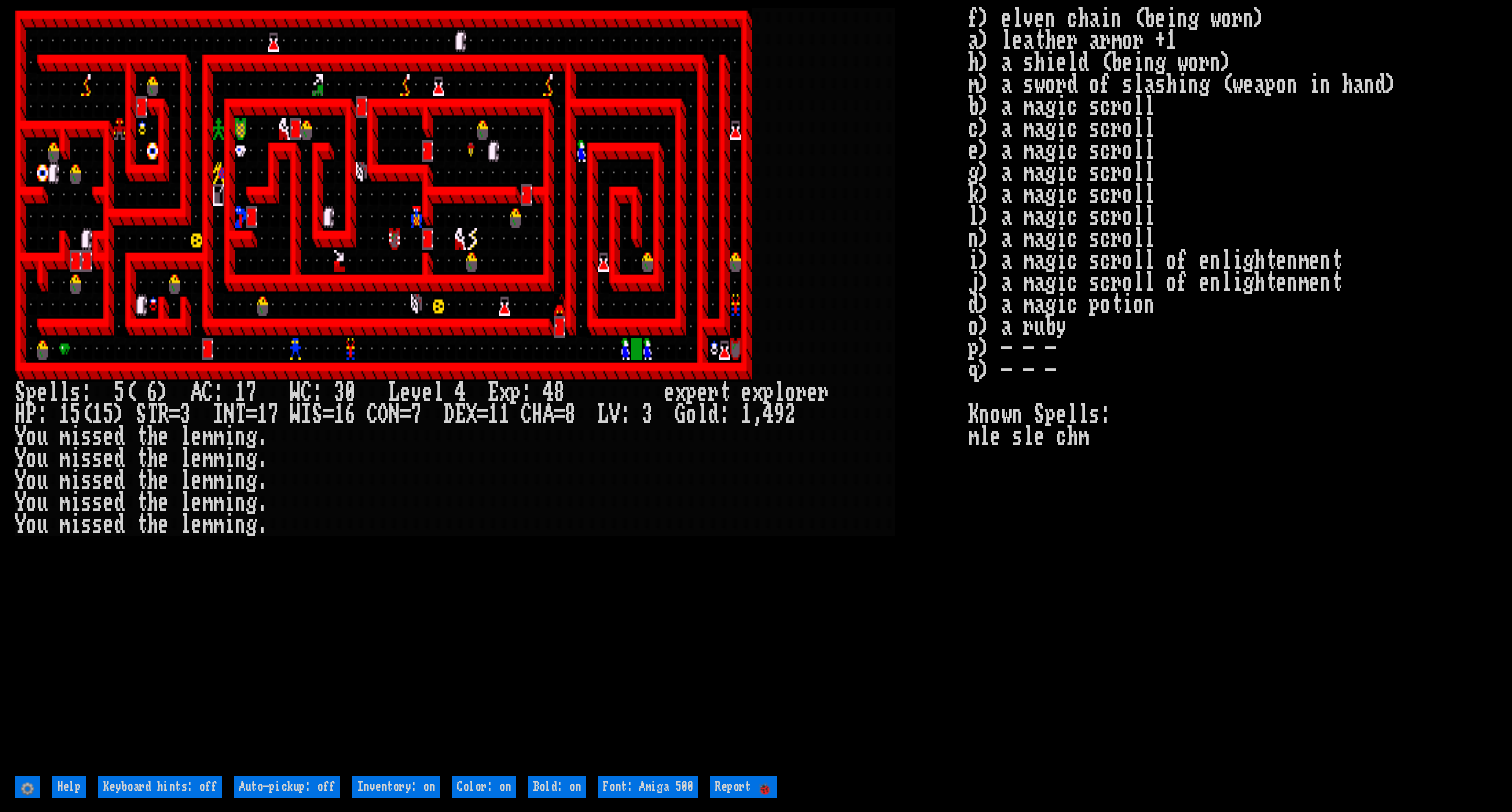 click at bounding box center (491, 389) 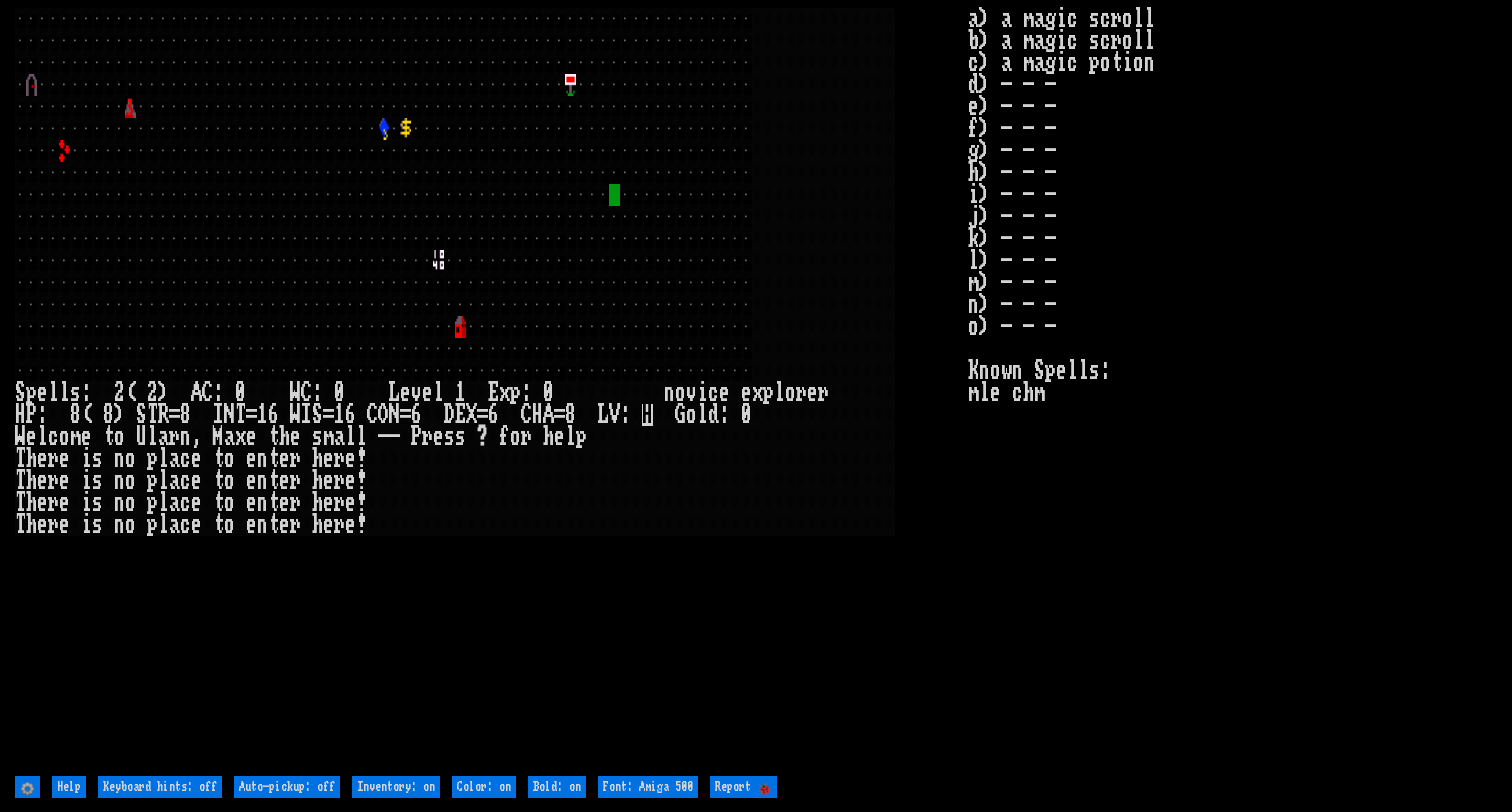 scroll, scrollTop: 0, scrollLeft: 0, axis: both 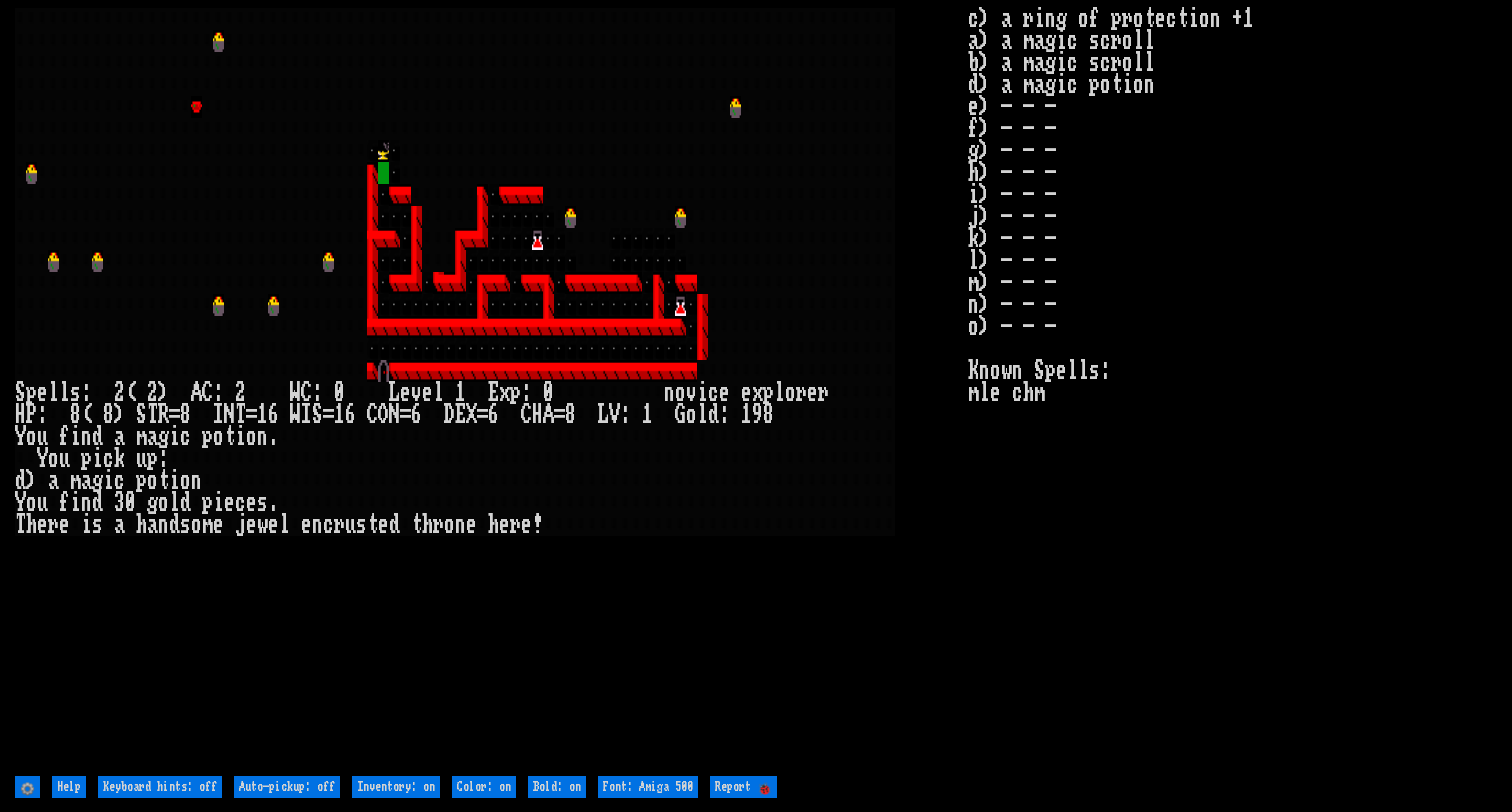 click on "c) a ring of protection +1
a) a magic scroll
b) a magic scroll
d) a magic potion
e) - - -
f) - - -
g) - - -
h) - - -
i) - - -
j) - - -
k) - - -
l) - - -
m) - - -
n) - - -
o) - - -
Known Spells:
mle chm" at bounding box center [1232, 389] 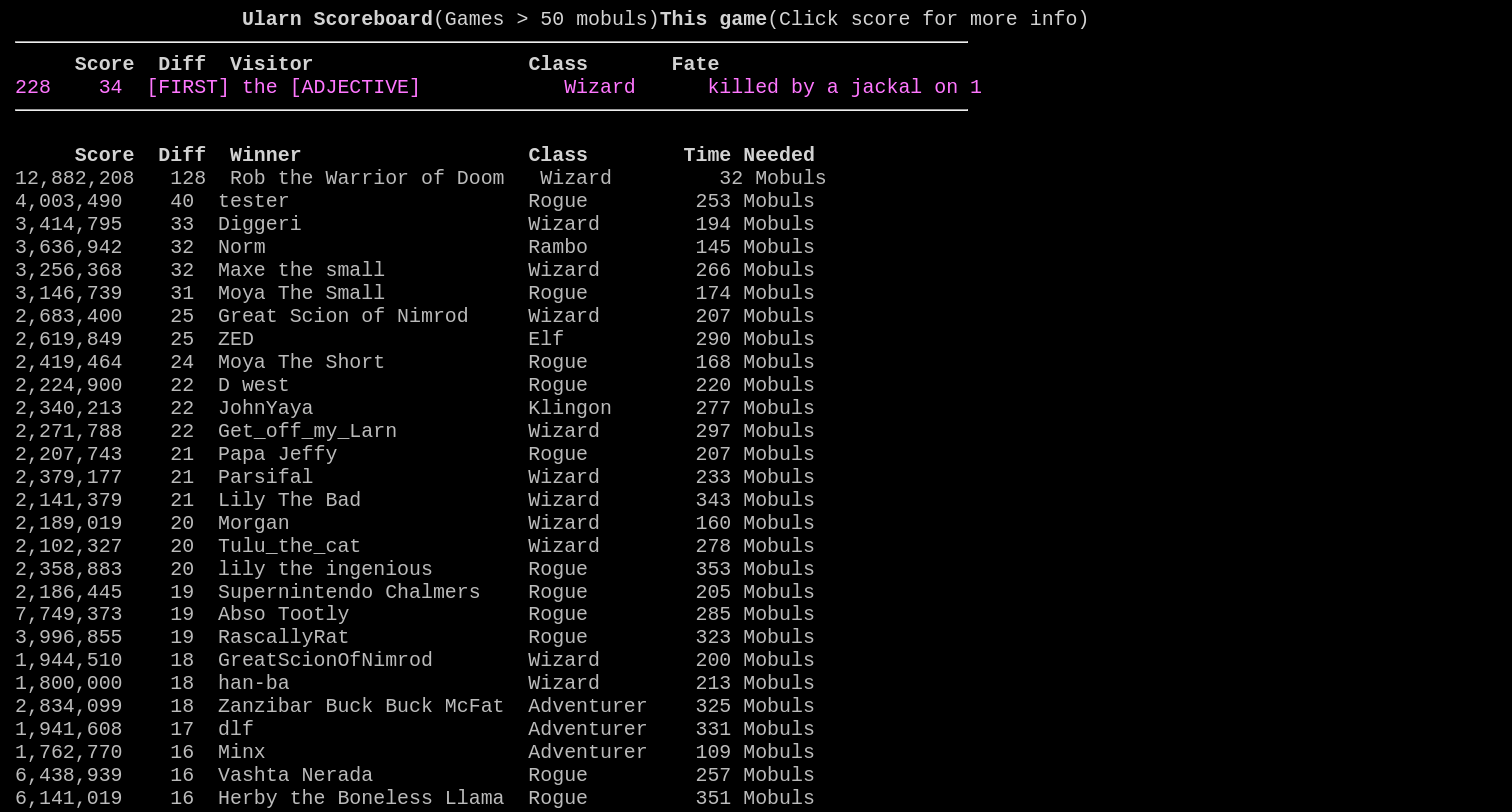 click on "228    34  Maxe the small            Wizard      killed by a jackal on 1" at bounding box center (498, 87) 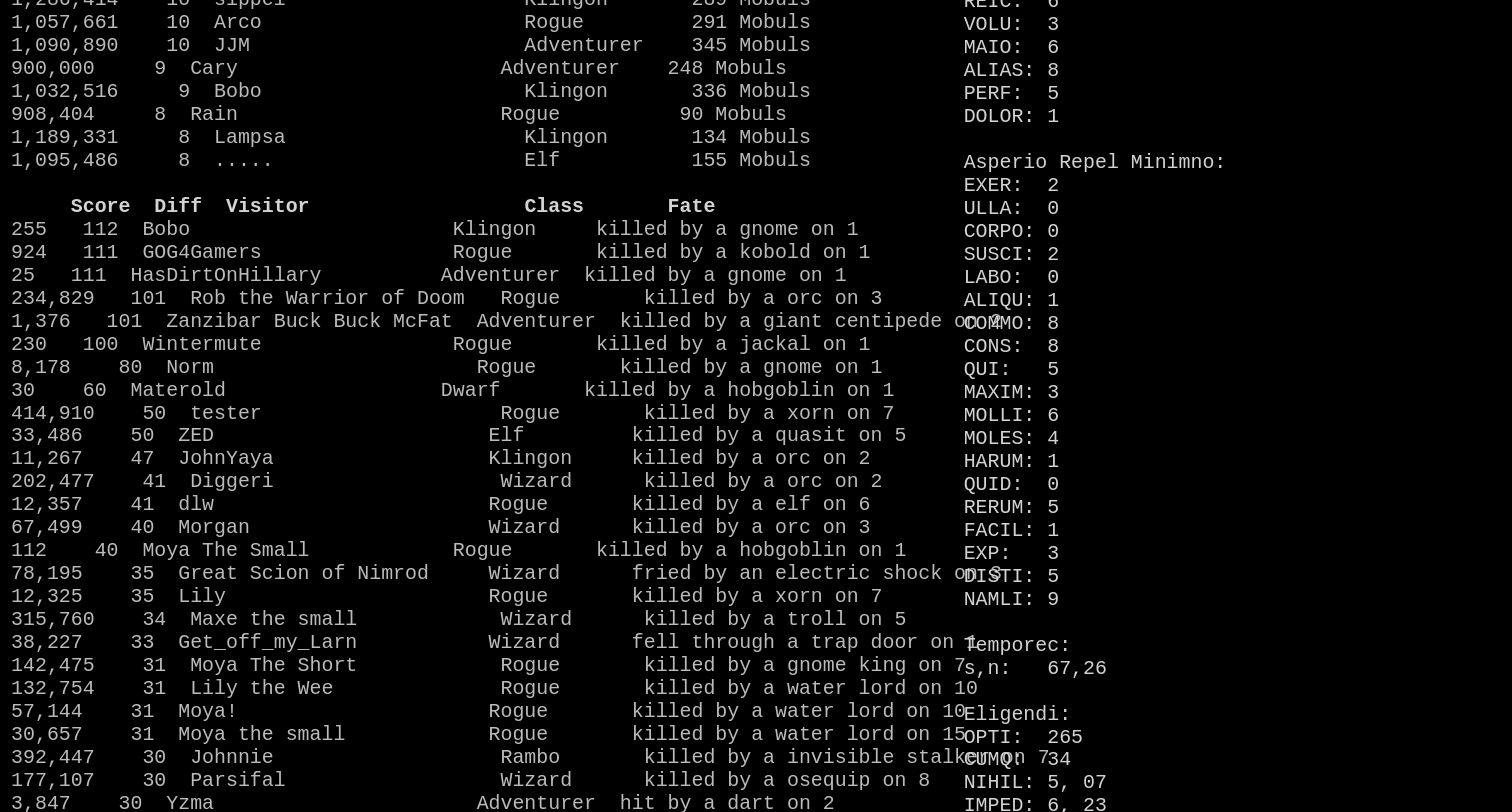 scroll, scrollTop: 1660, scrollLeft: 4, axis: both 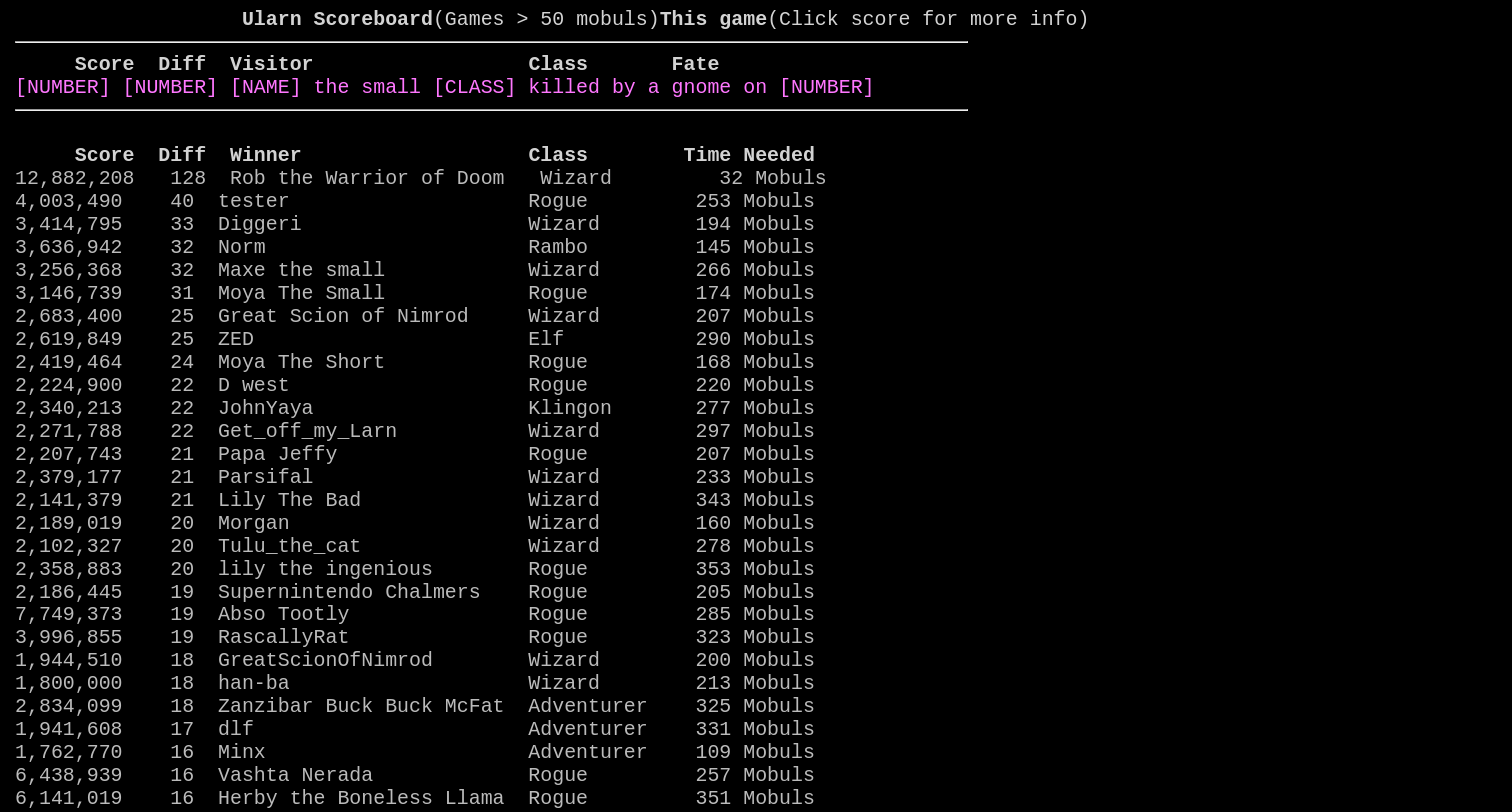 click on "[NUMBER] [NUMBER] [NAME] the small [CLASS] killed by a gnome on [NUMBER]" at bounding box center (444, 87) 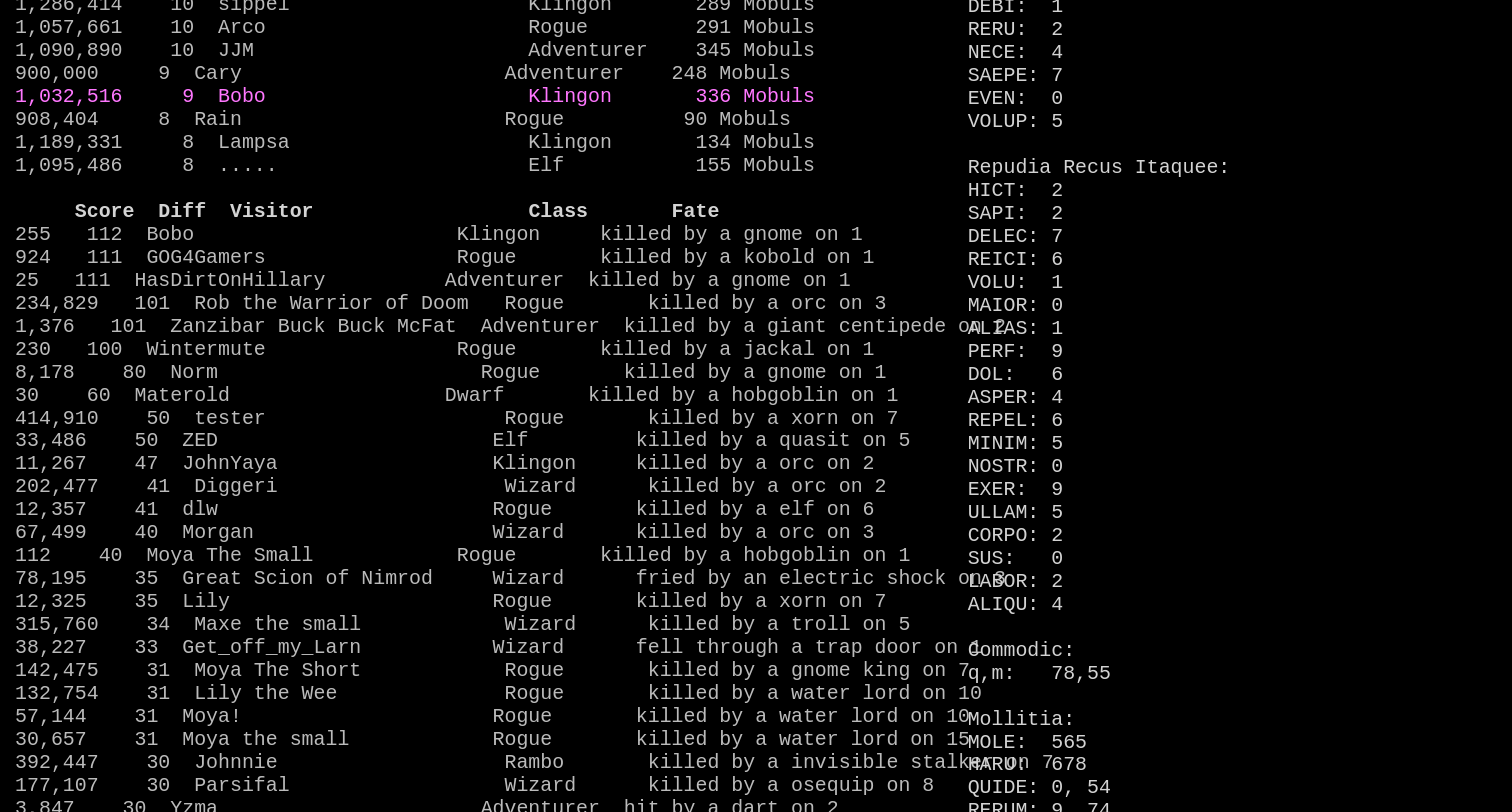 scroll, scrollTop: 1646, scrollLeft: 0, axis: vertical 